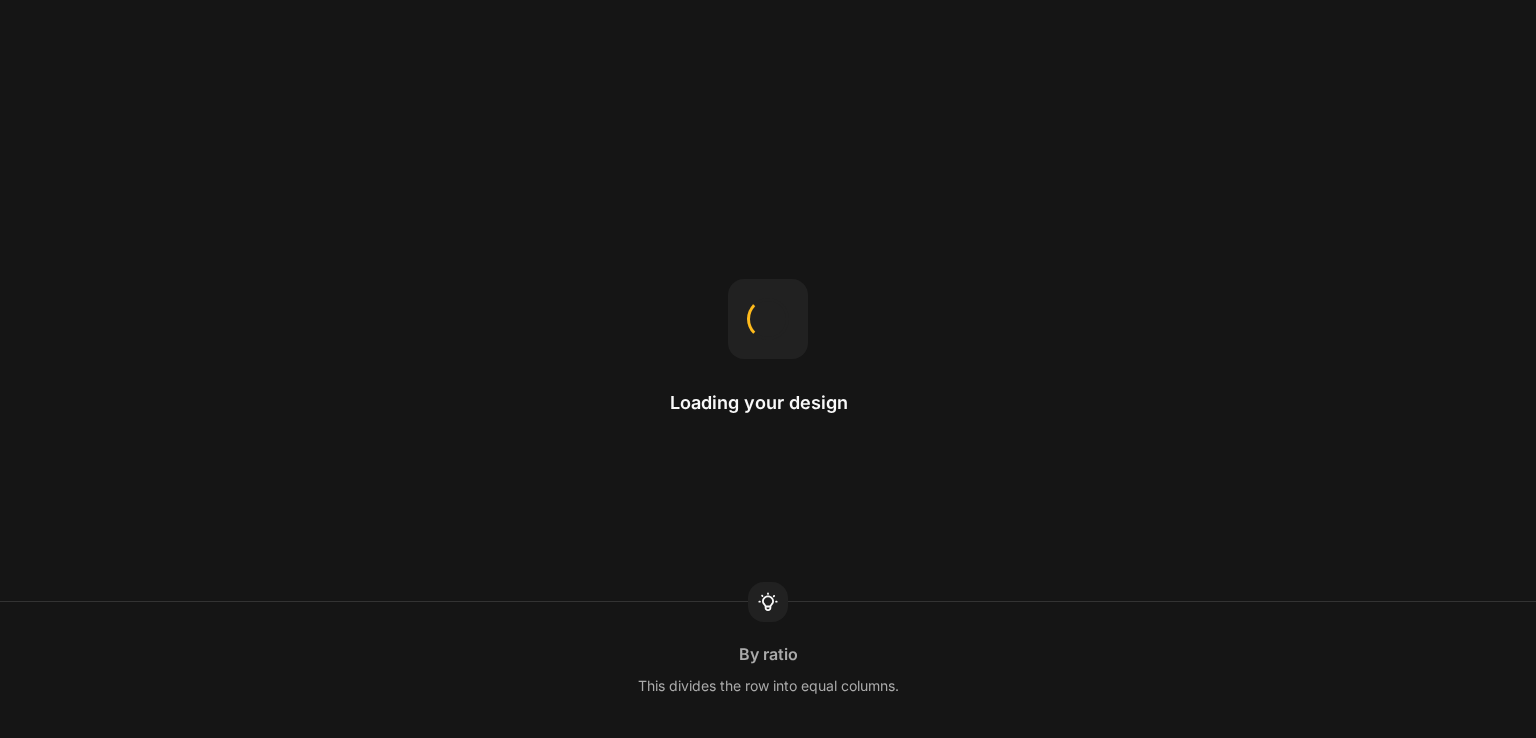 scroll, scrollTop: 0, scrollLeft: 0, axis: both 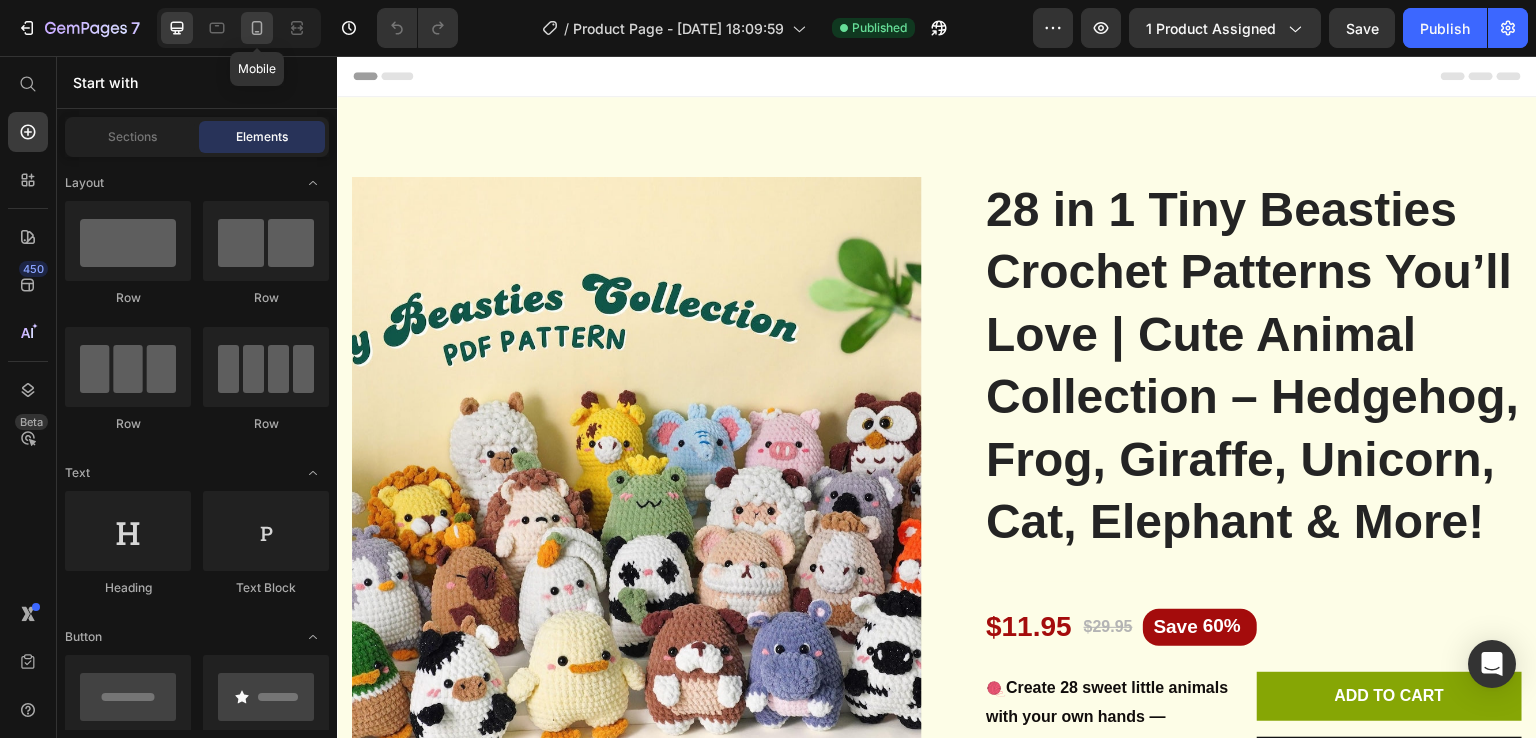 click 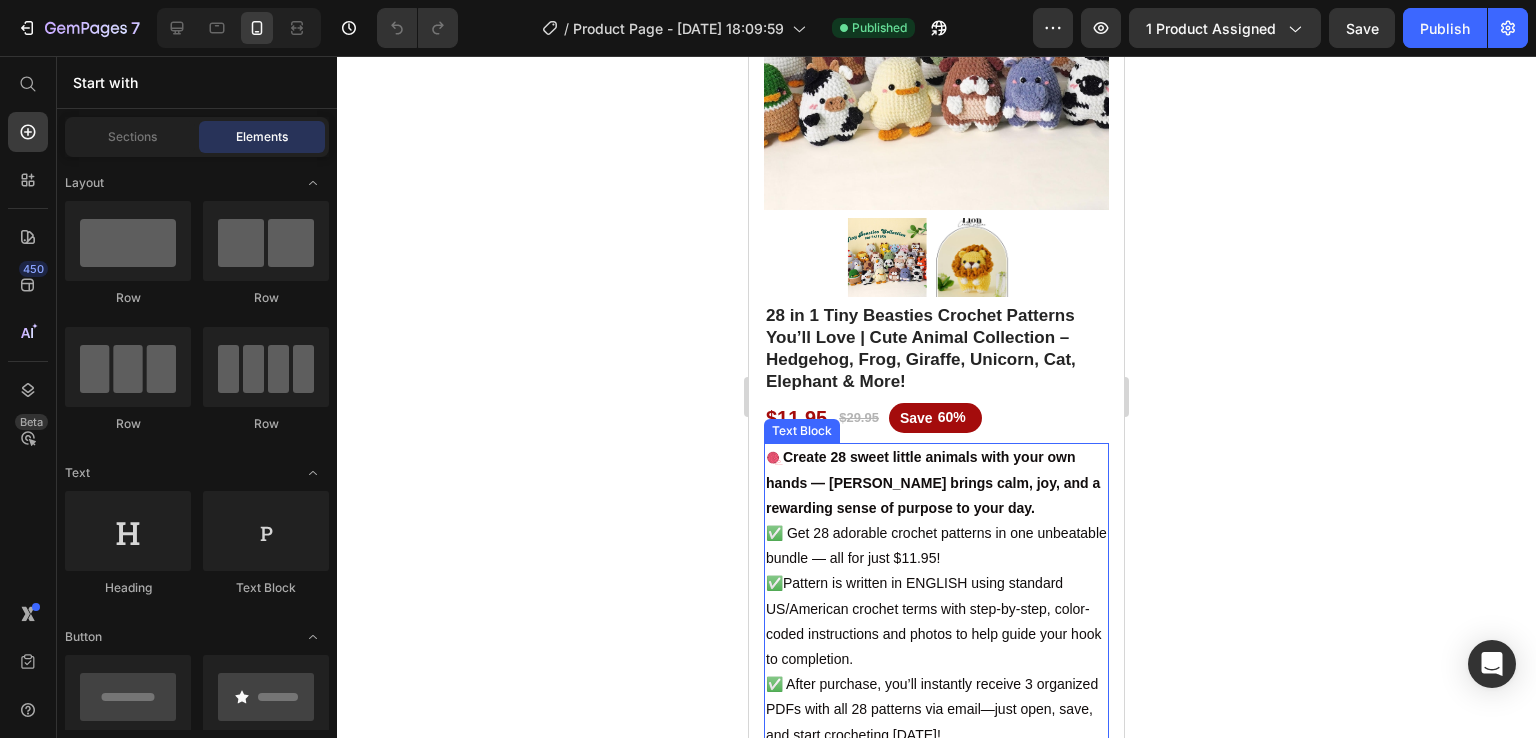 scroll, scrollTop: 307, scrollLeft: 0, axis: vertical 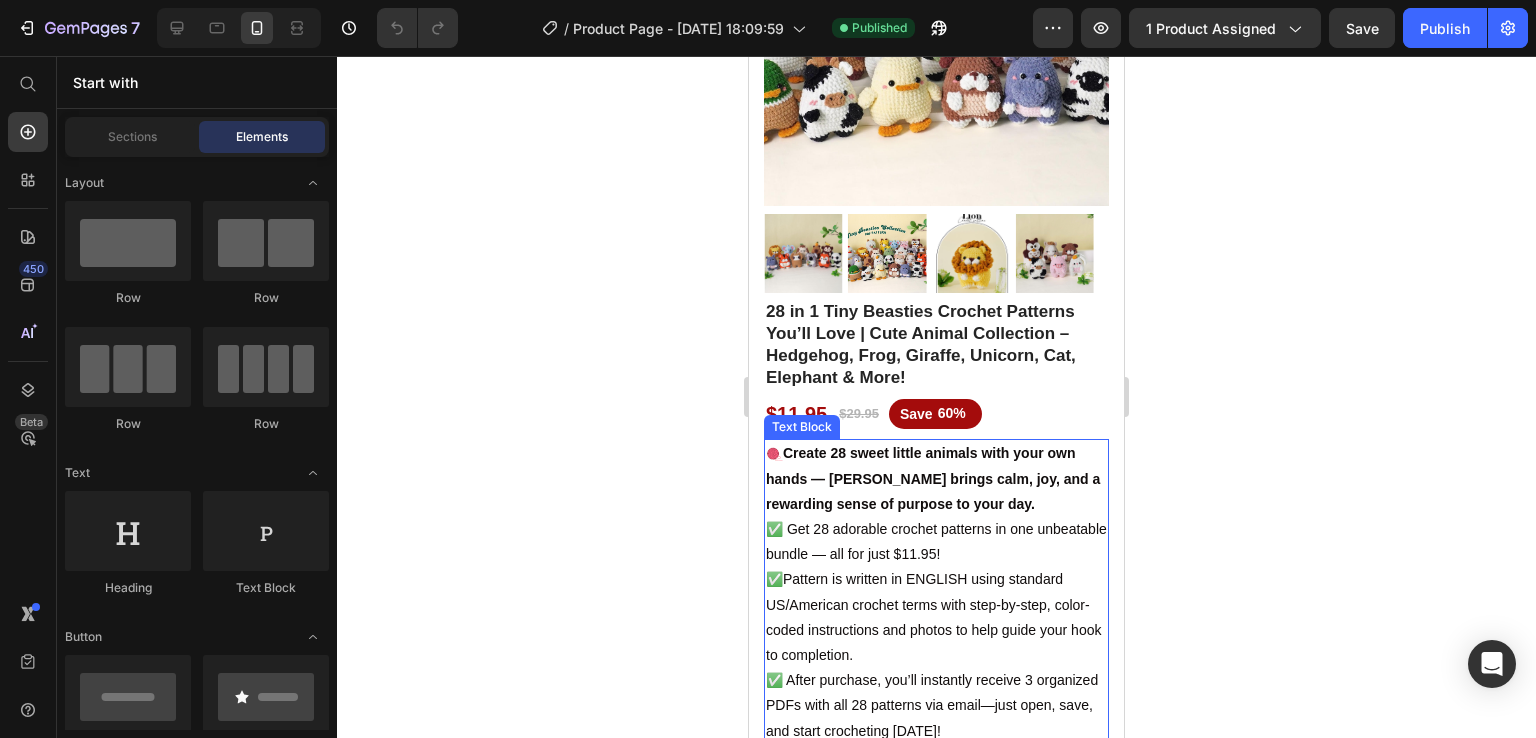 click on "✅  Pattern is written in ENGLISH using standard US/American crochet terms with step-by-step, color-coded instructions and photos to help guide your hook to completion. ✅ After purchase, you’ll instantly receive 3 organized PDFs with all 28 patterns via email—just open, save, and start crocheting [DATE]!" at bounding box center [936, 655] 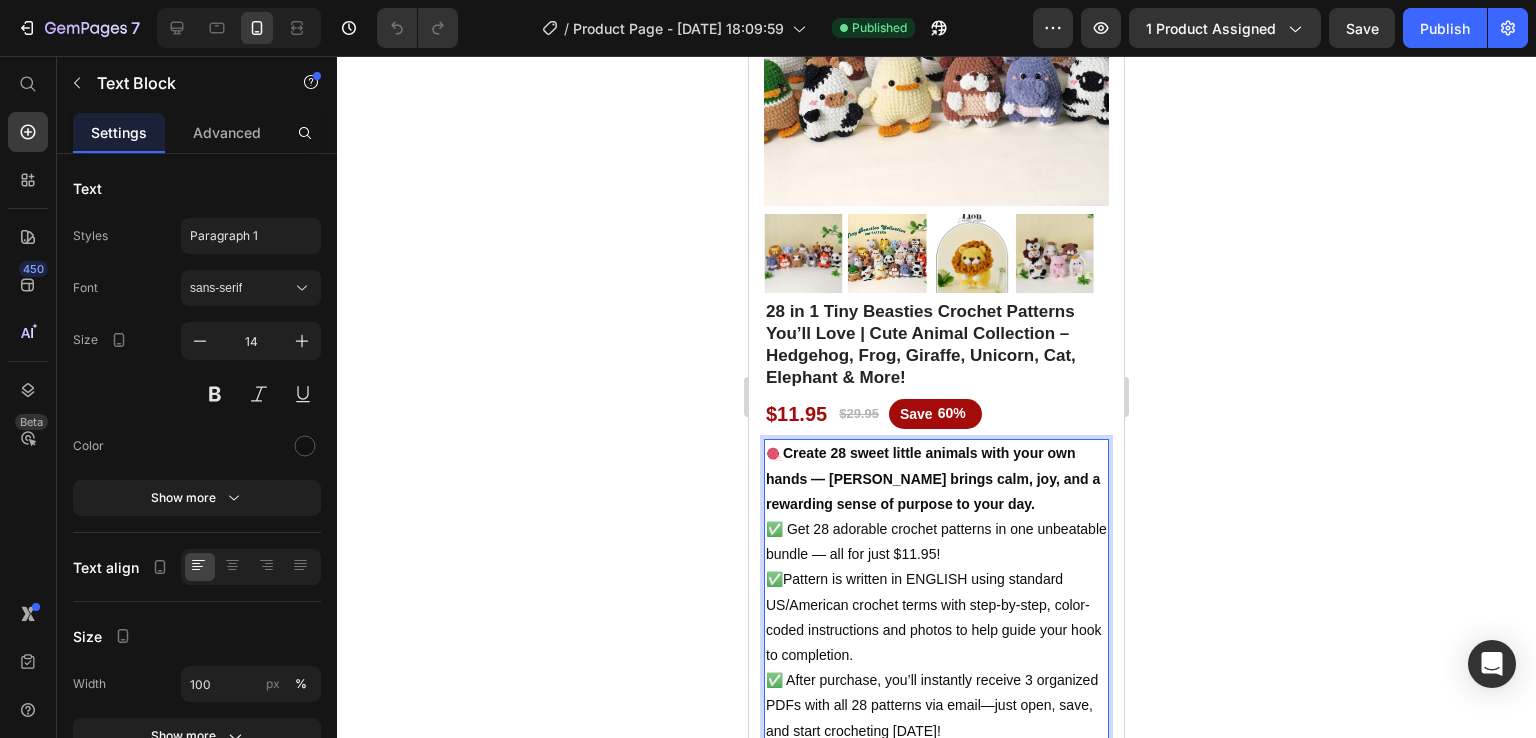click on "✅ Get 28 adorable crochet patterns in one unbeatable bundle — all for just $11.95!" at bounding box center (936, 541) 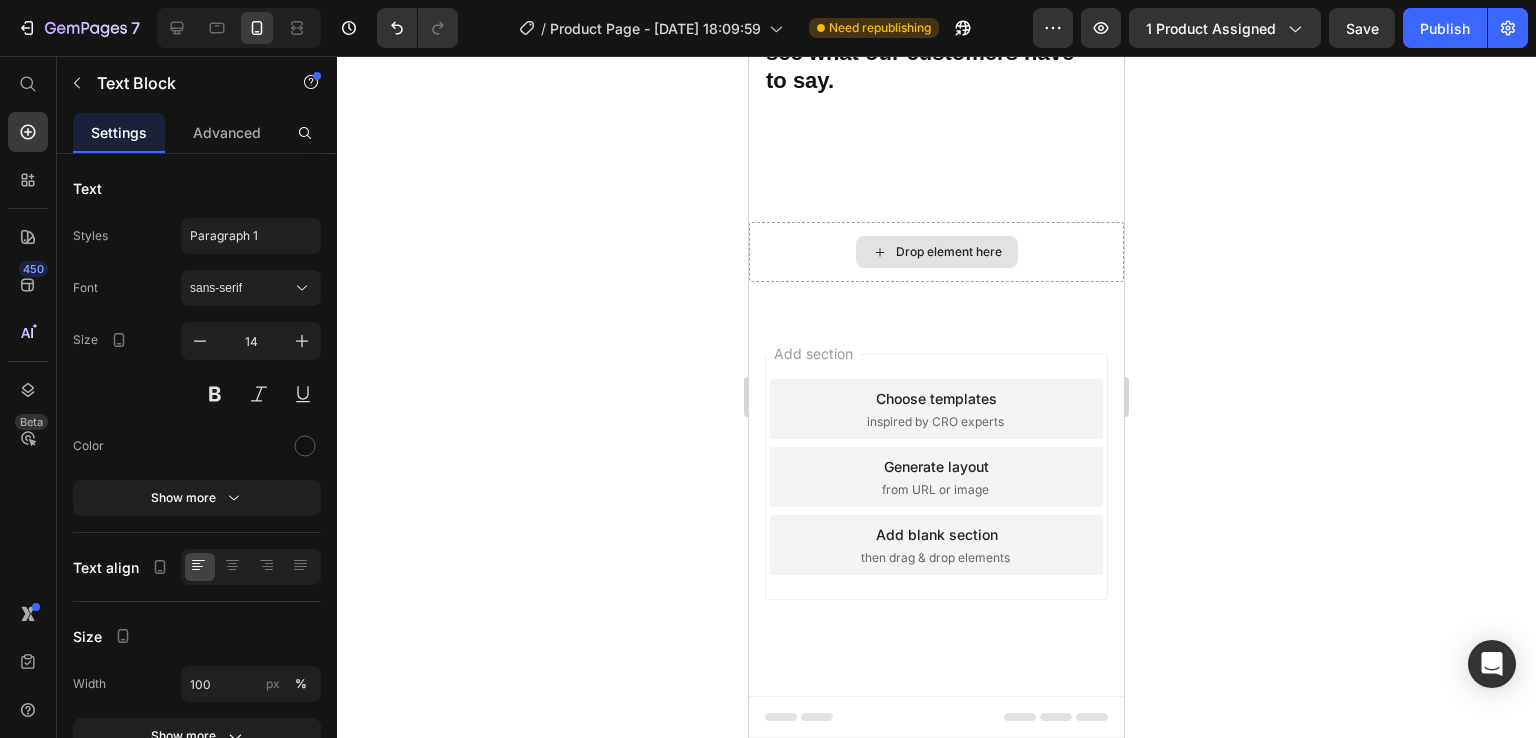 scroll, scrollTop: 3318, scrollLeft: 0, axis: vertical 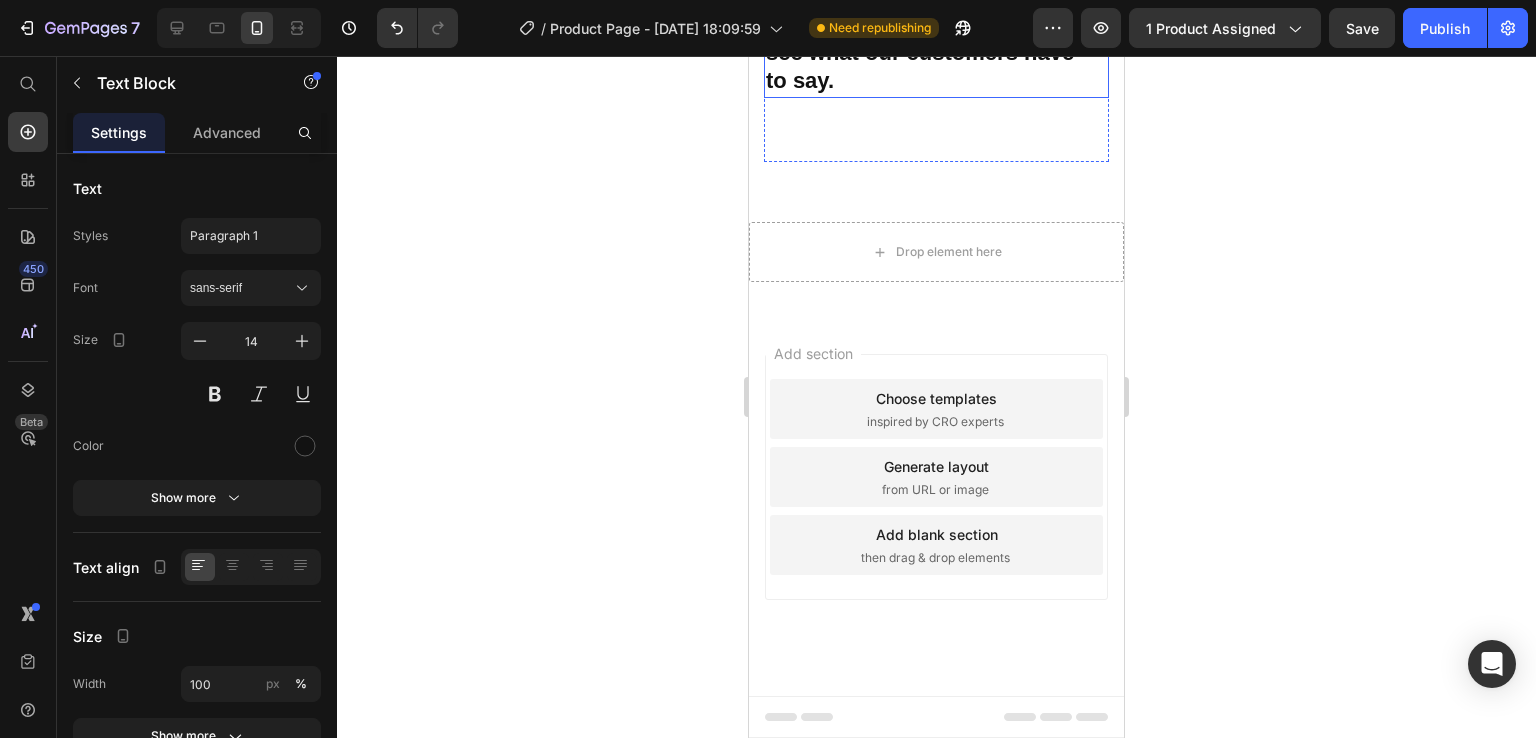 click on "🎁 Don’t Miss This Golden Opportunity! 💥 Limited Time Introductory Price: Only $11.95 (Regular $19.95) Start crafting your own world of cuteness [DATE]" at bounding box center [936, -191] 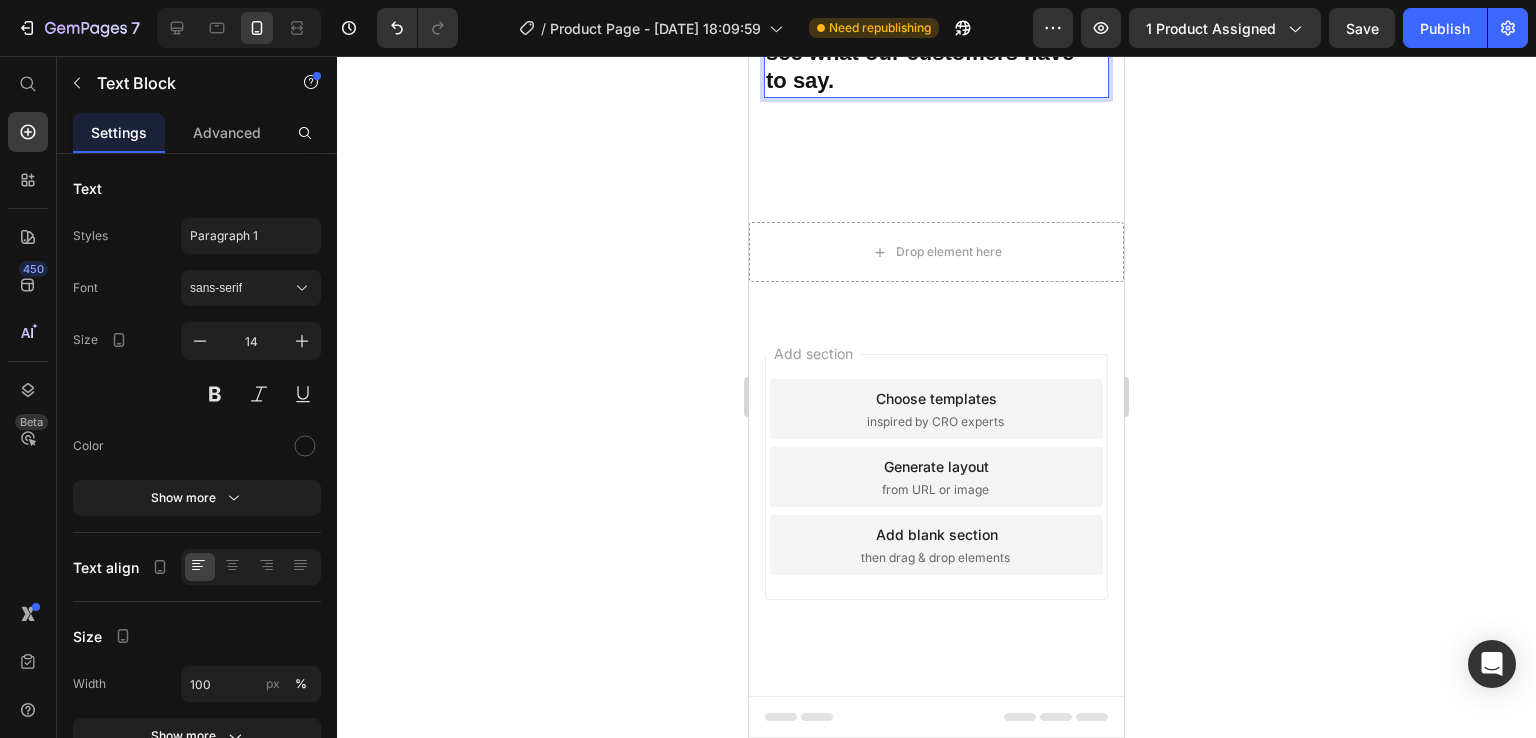 click on "🎁 Don’t Miss This Golden Opportunity! 💥 Limited Time Introductory Price: Only $11.95 (Regular $19.95) Start crafting your own world of cuteness [DATE]" at bounding box center [936, -191] 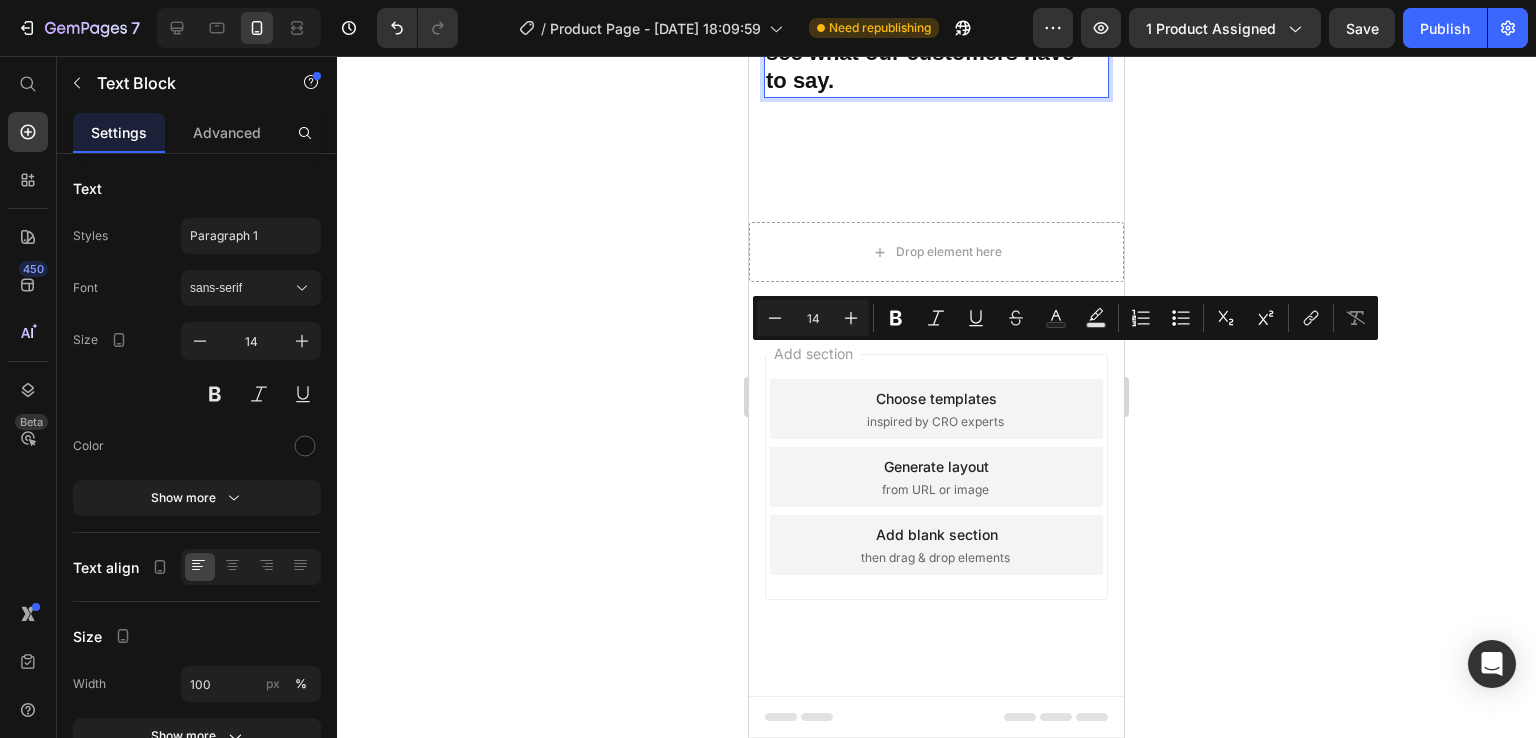 click on "🎁 Don’t Miss This Golden Opportunity! 💥 Limited Time Introductory Price: Only $11.95 (Regular $19.95) Start crafting your own world of cuteness [DATE]" at bounding box center (936, -191) 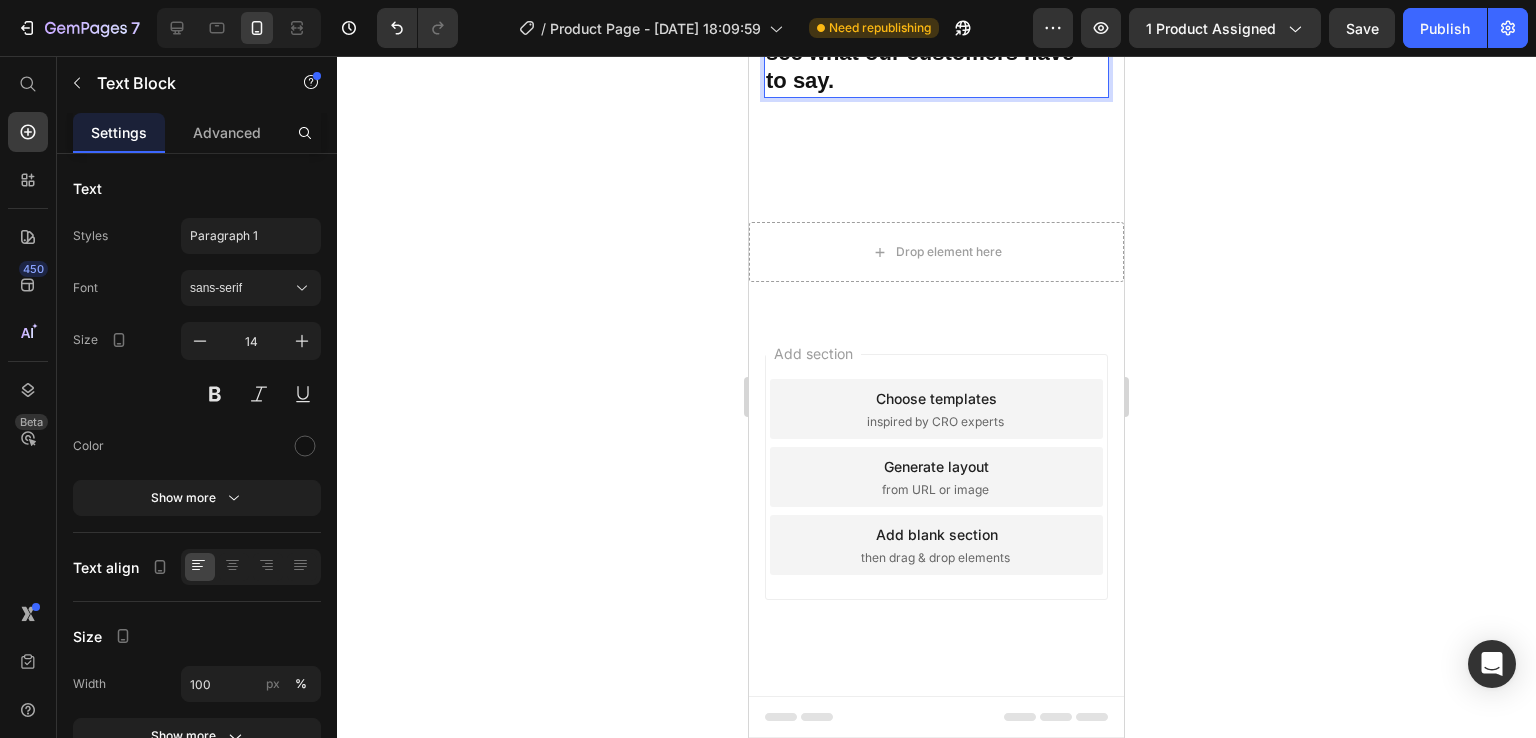 click on "🎁 Don’t Miss This Golden Opportunity! 💥 Limited Time Introductory Price: Only $11.95 (Regular $19.95) Start crafting your own world of cuteness [DATE]" at bounding box center [936, -191] 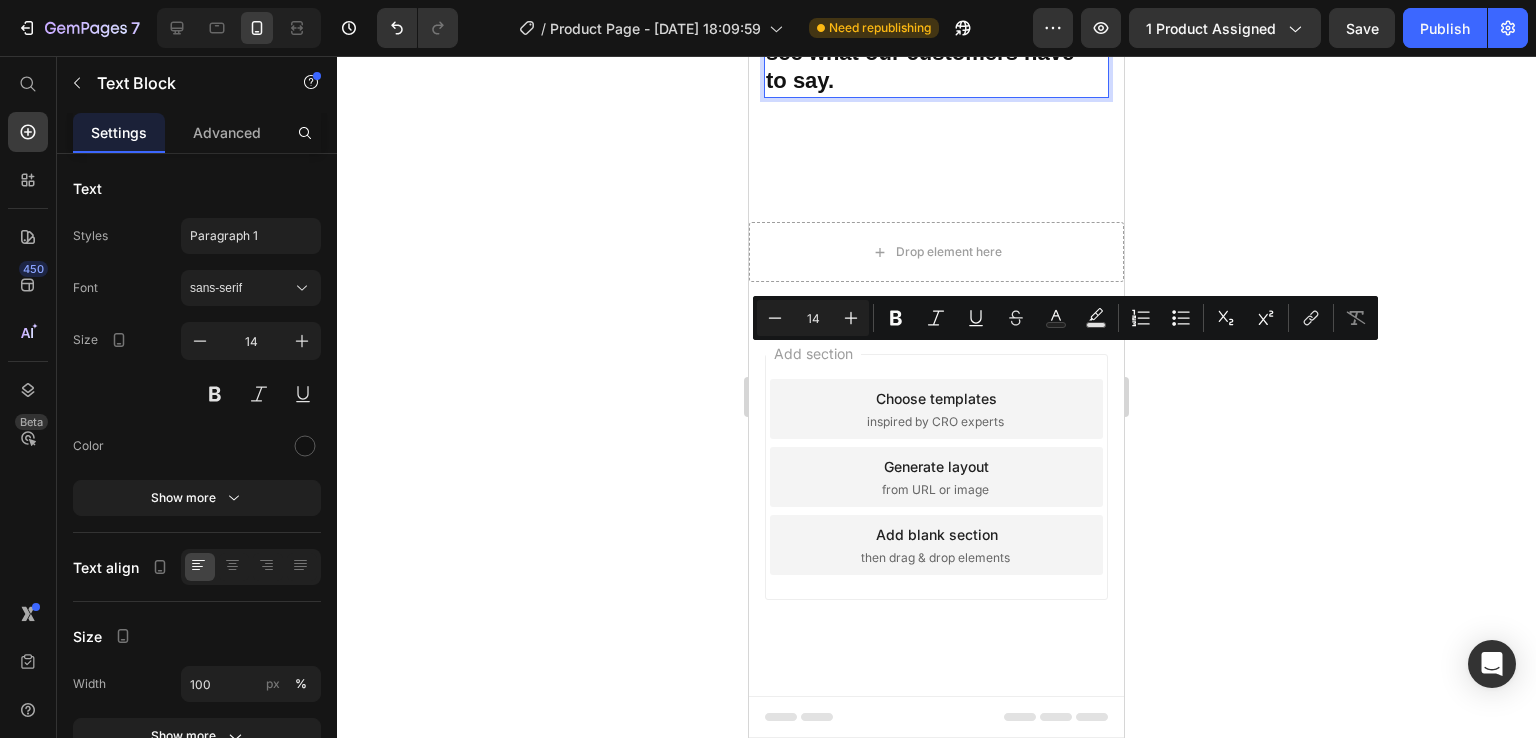 click on "🎁 Don’t Miss This Golden Opportunity! 💥 Limited Time Introductory Price: Only $11.95 (Regular $19.95) Start crafting your own world of cuteness [DATE]" at bounding box center [936, -191] 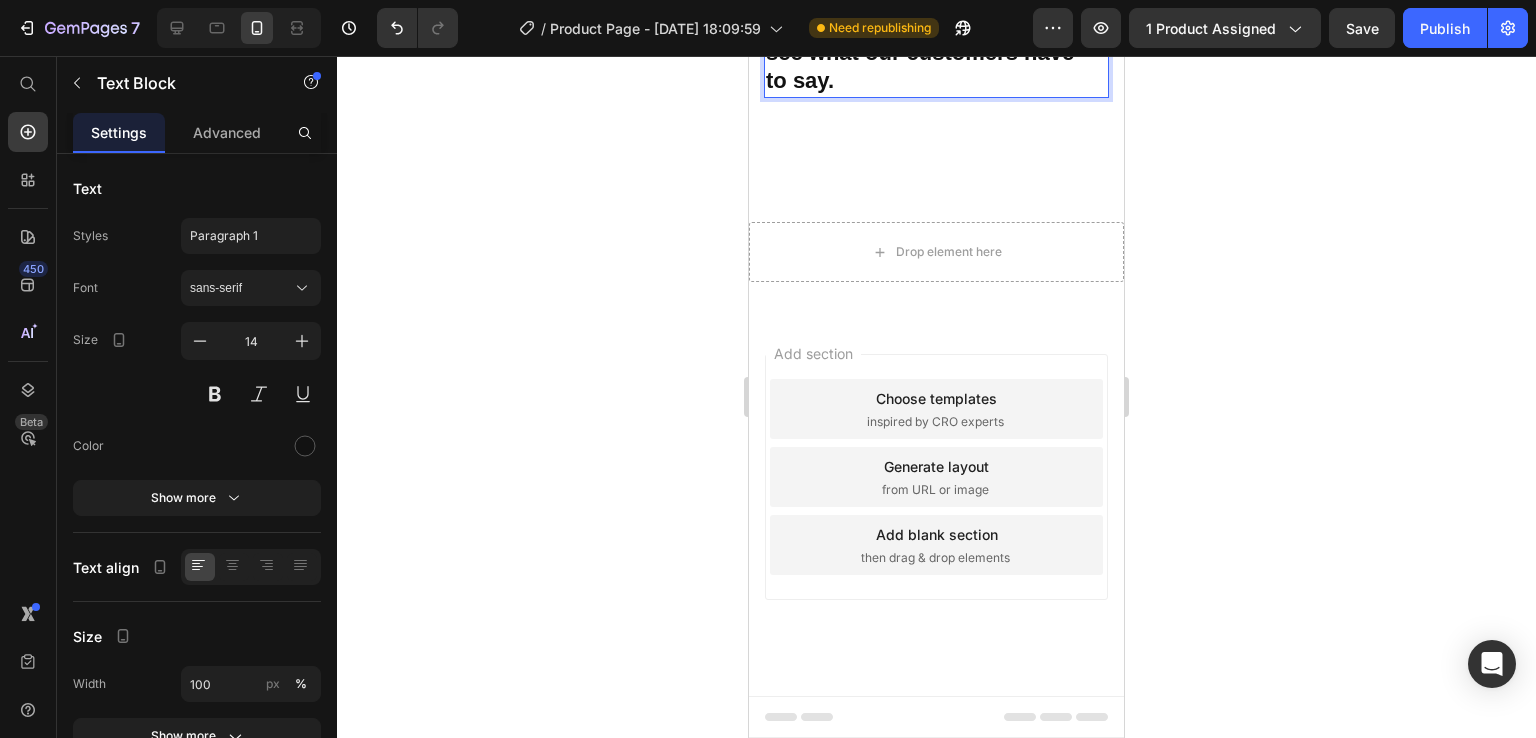click on "🎁 Don’t Miss This Golden Opportunity! 💥 Limited Time Introductory Price: Only $11.95 (Regular $19.95) Start crafting your own world of cuteness [DATE]" at bounding box center (936, -191) 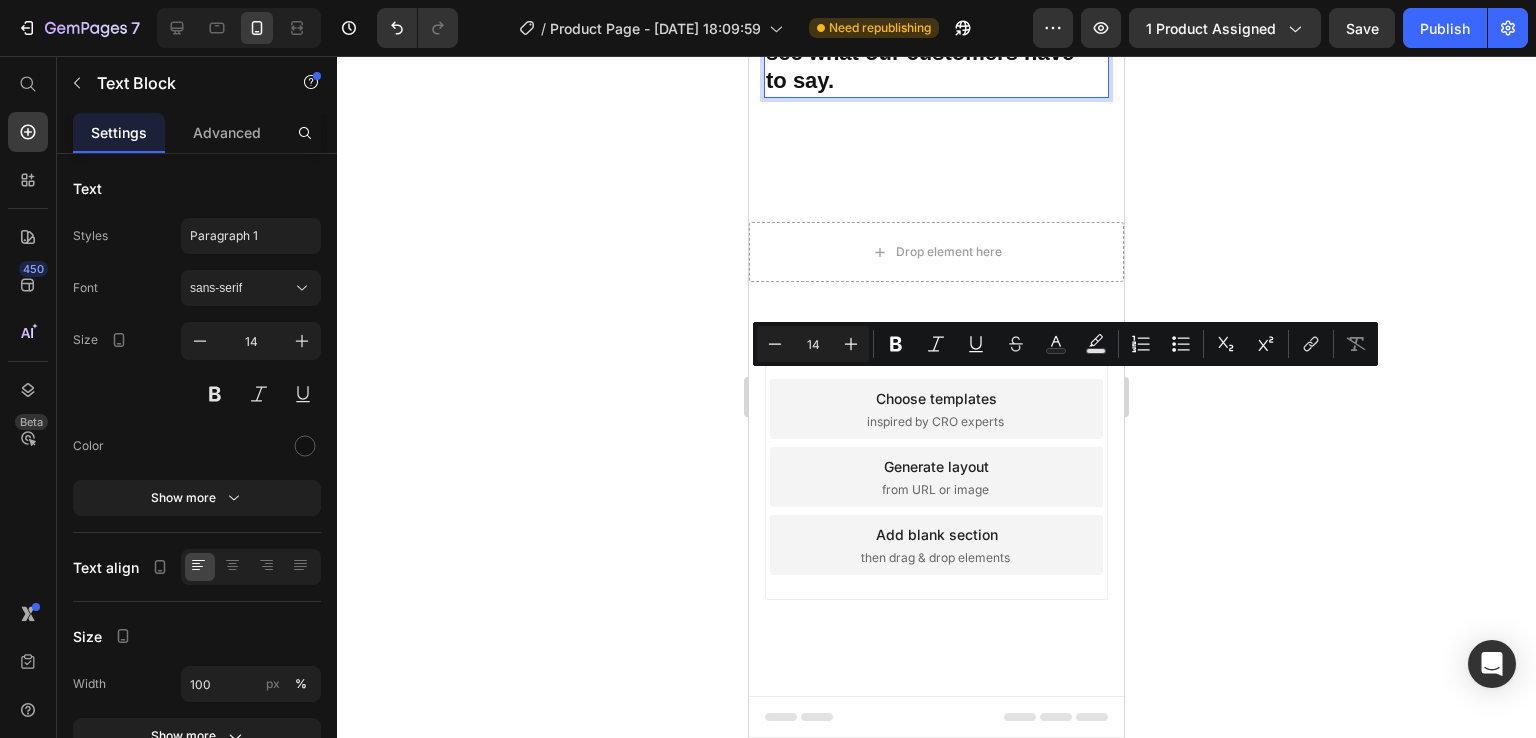 click on "🎁 Don’t Miss This Golden Opportunity! 💥 Limited Time Introductory Price: Only $11.95 (Regular $19.95) Start crafting your own world of cuteness [DATE]" at bounding box center (936, -191) 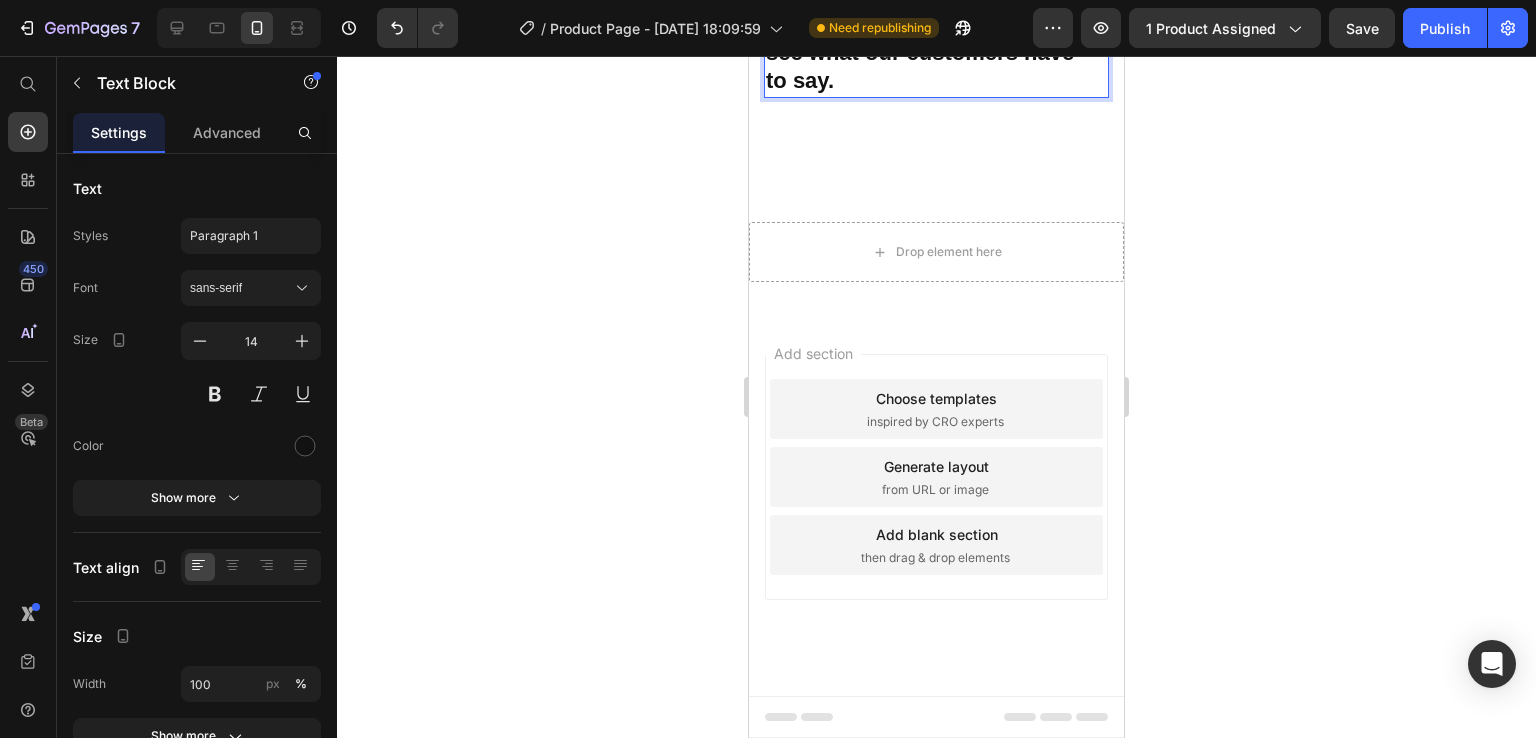 drag, startPoint x: 874, startPoint y: 384, endPoint x: 766, endPoint y: 389, distance: 108.11568 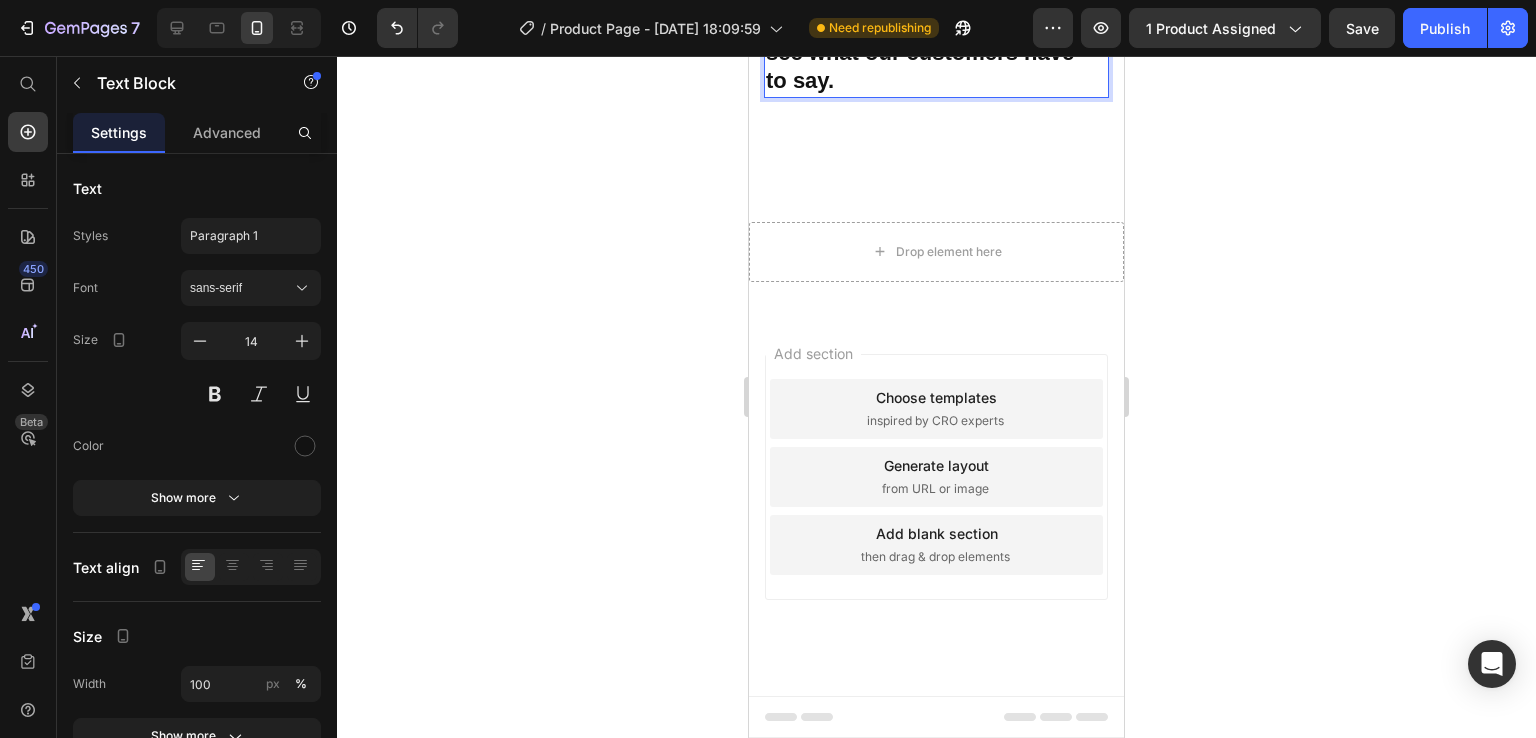 click 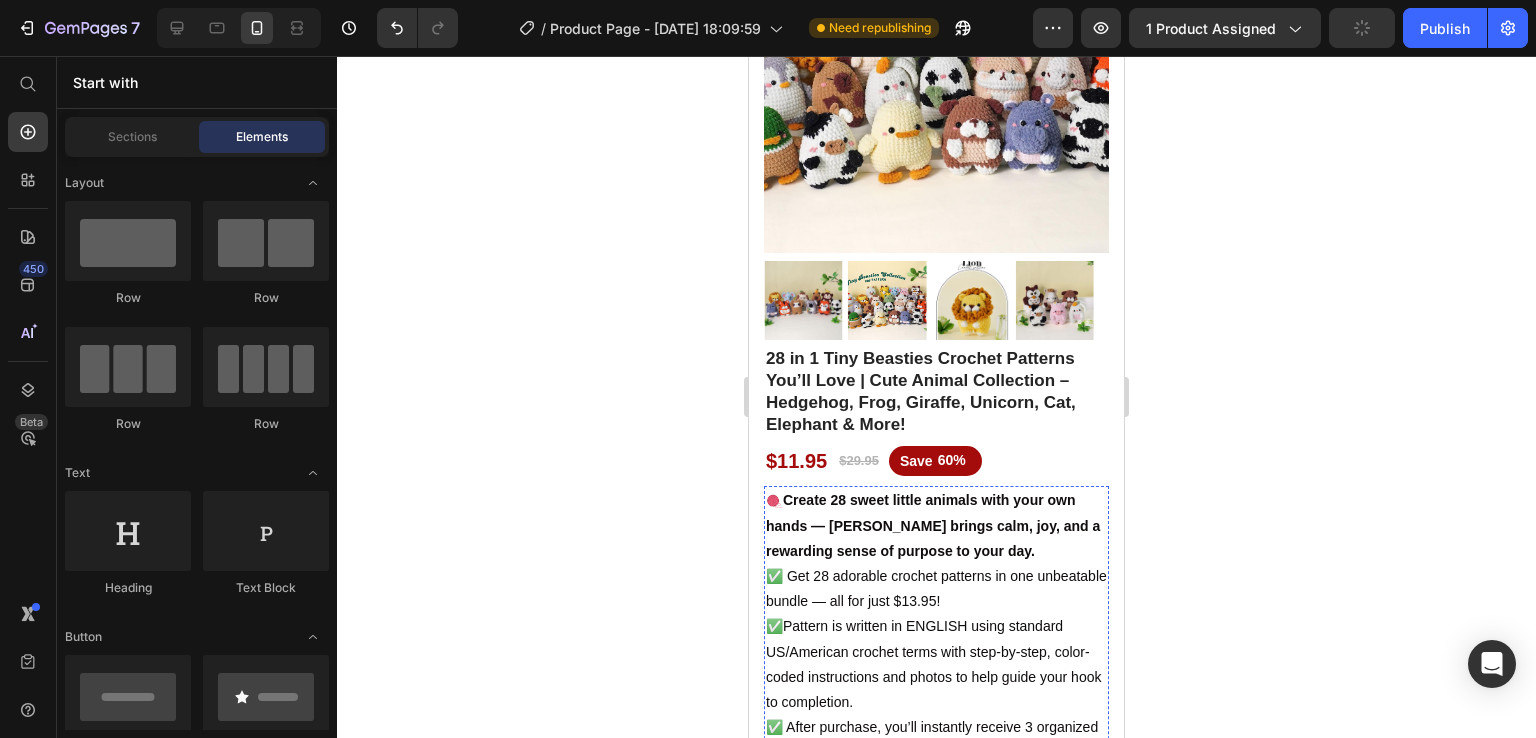scroll, scrollTop: 259, scrollLeft: 0, axis: vertical 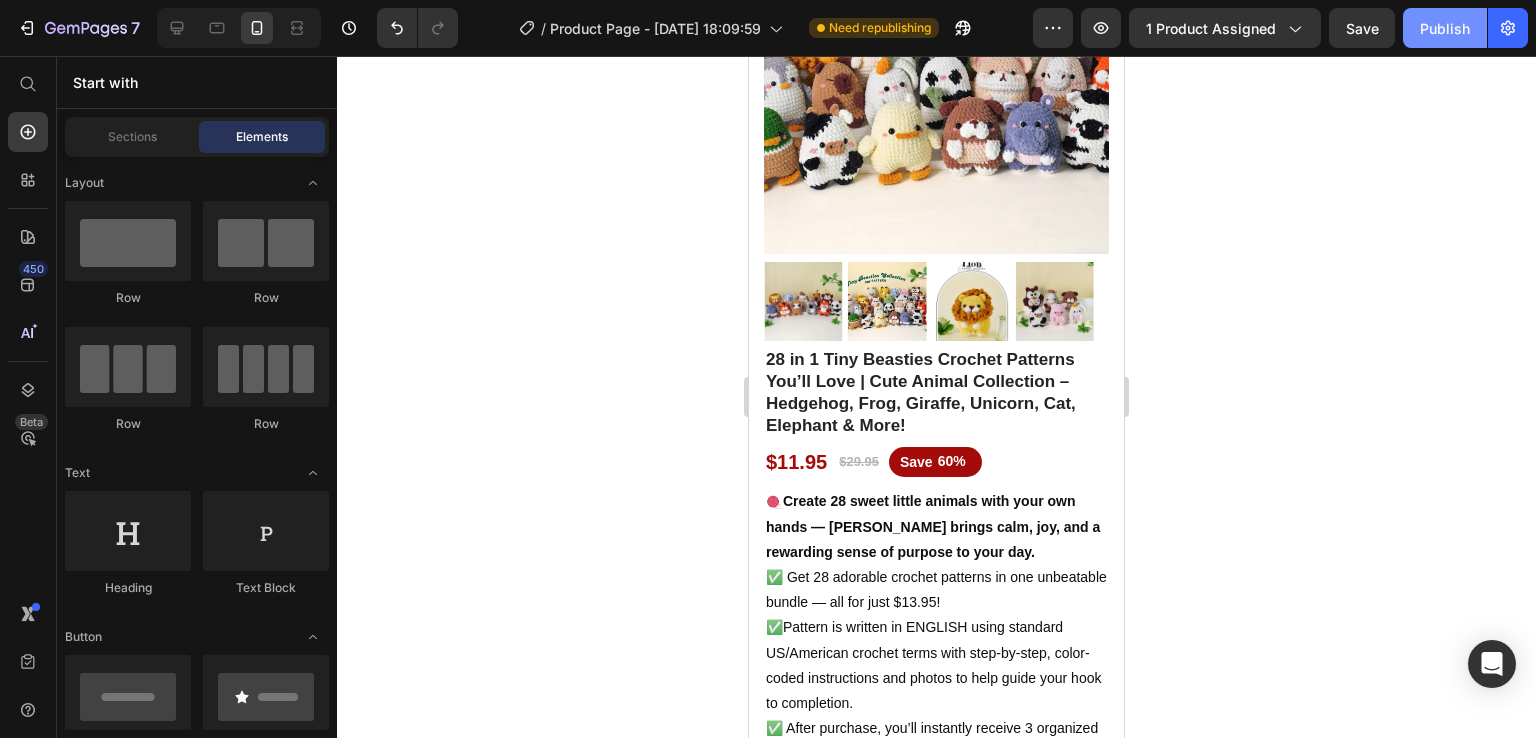 click on "Publish" at bounding box center (1445, 28) 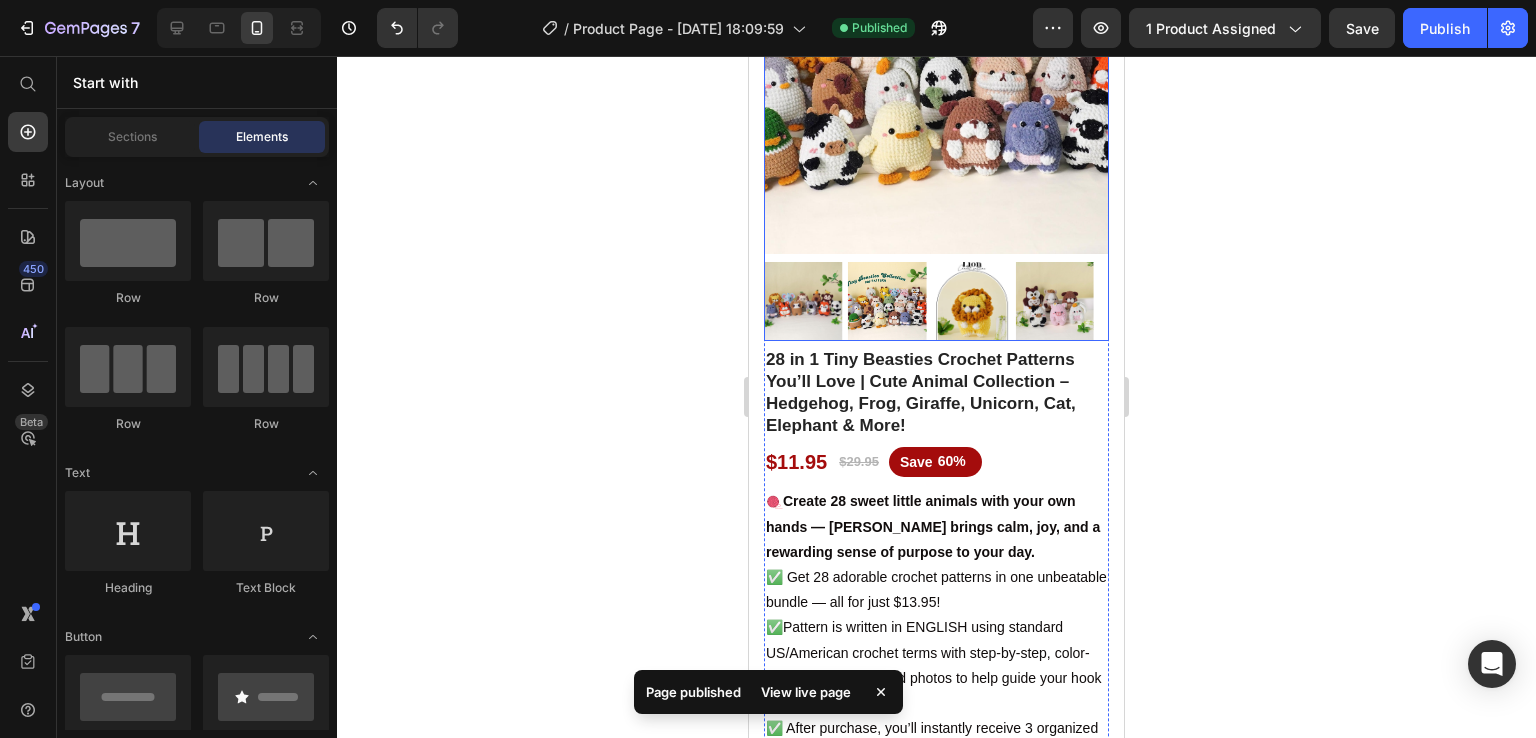 click at bounding box center [936, 46] 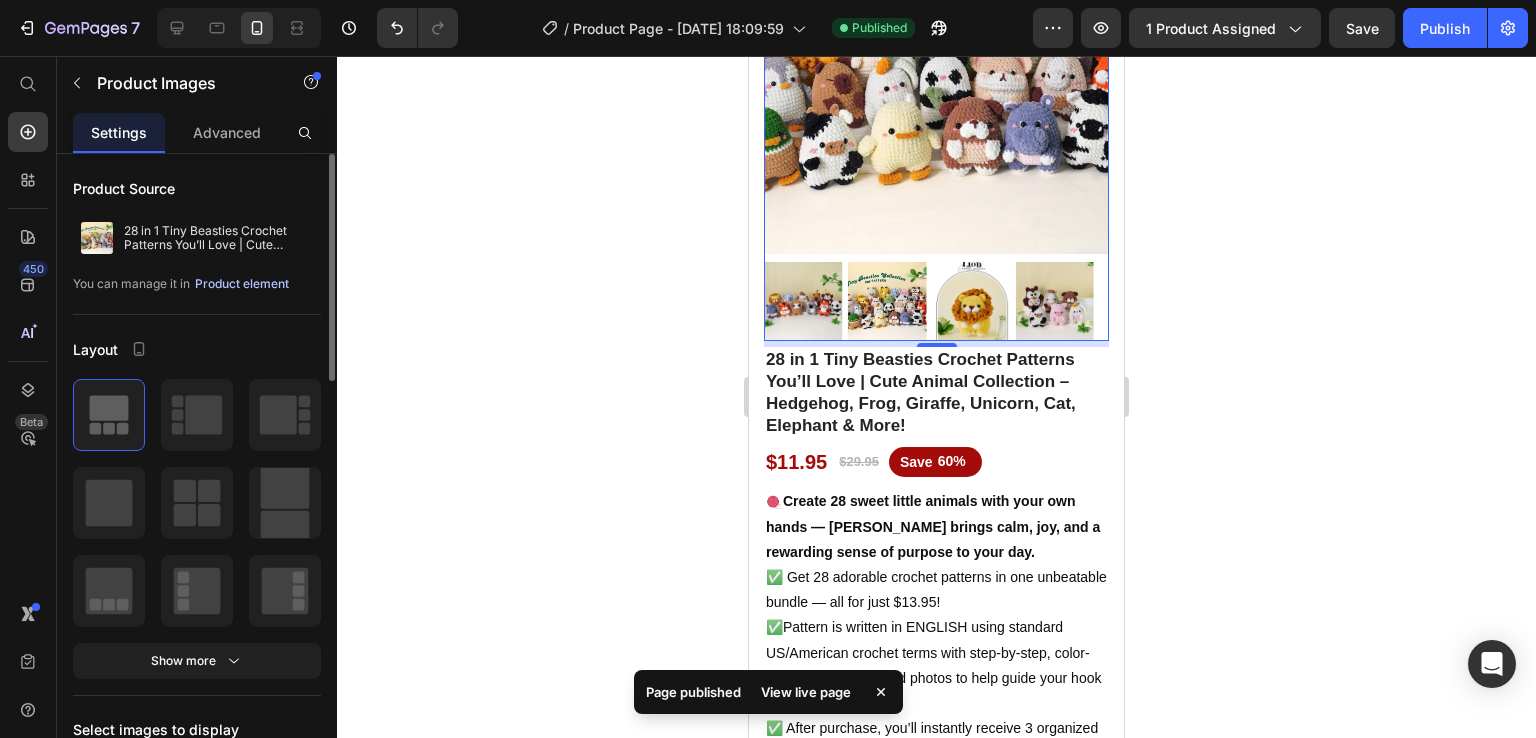 click on "Product element" at bounding box center [242, 284] 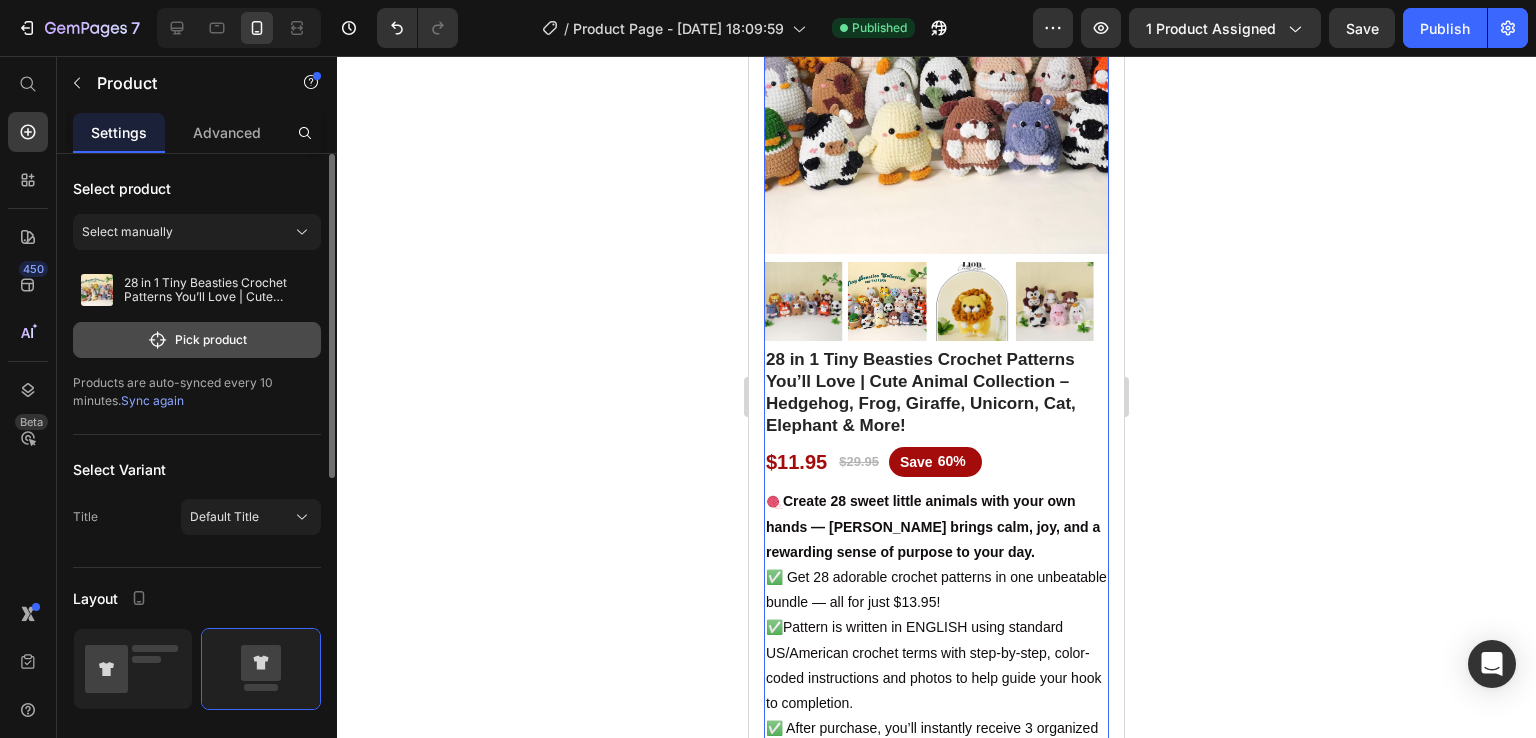 click on "Pick product" at bounding box center [197, 340] 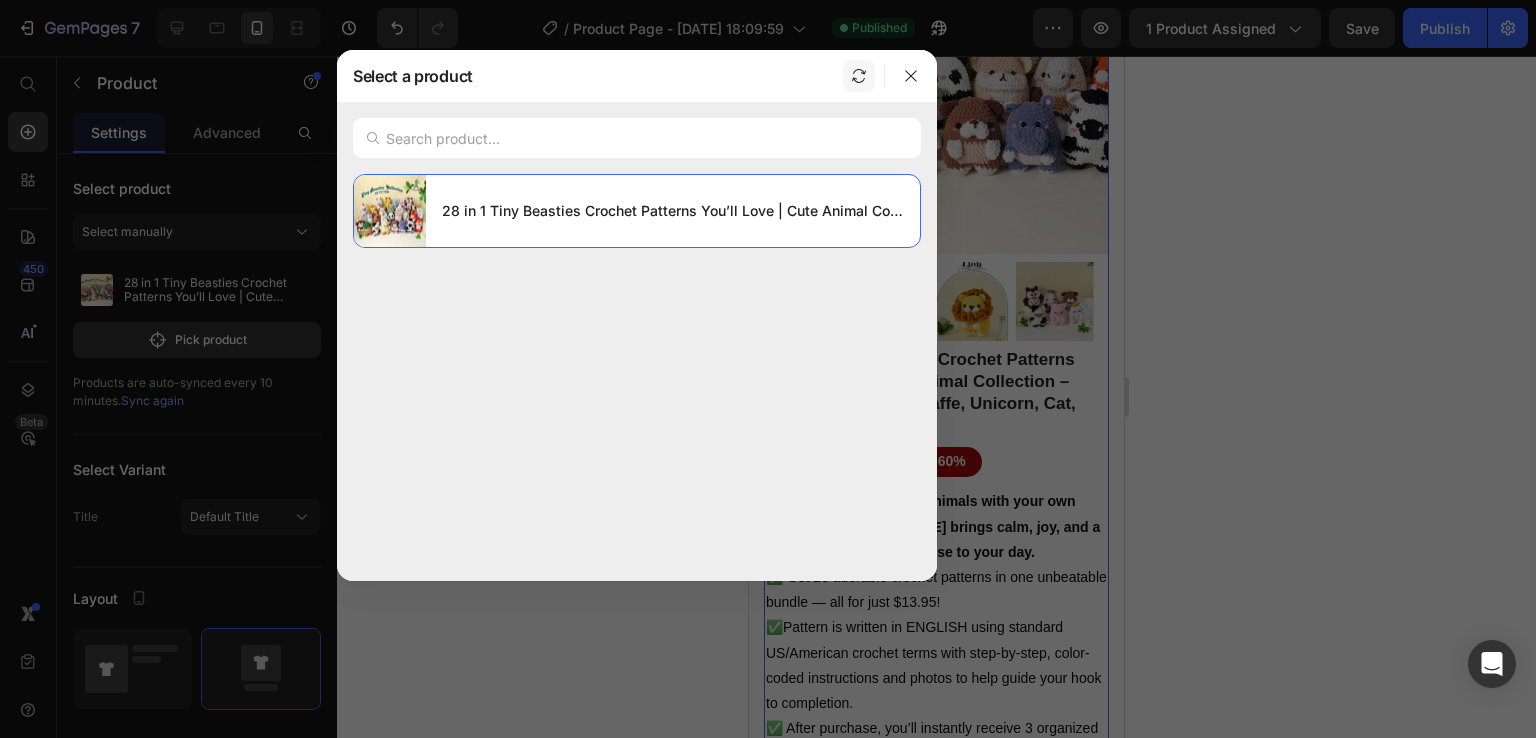 click at bounding box center [859, 76] 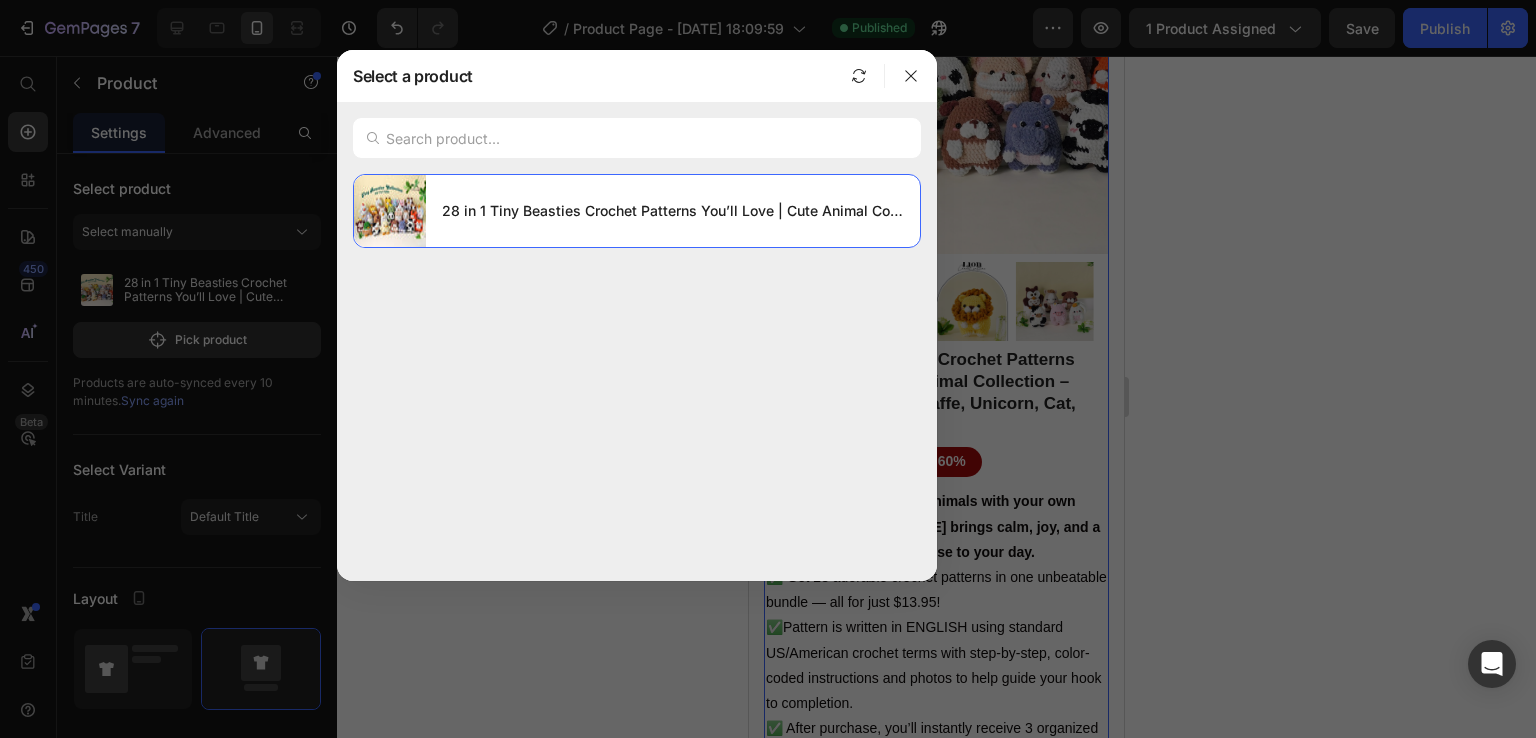 click at bounding box center (768, 369) 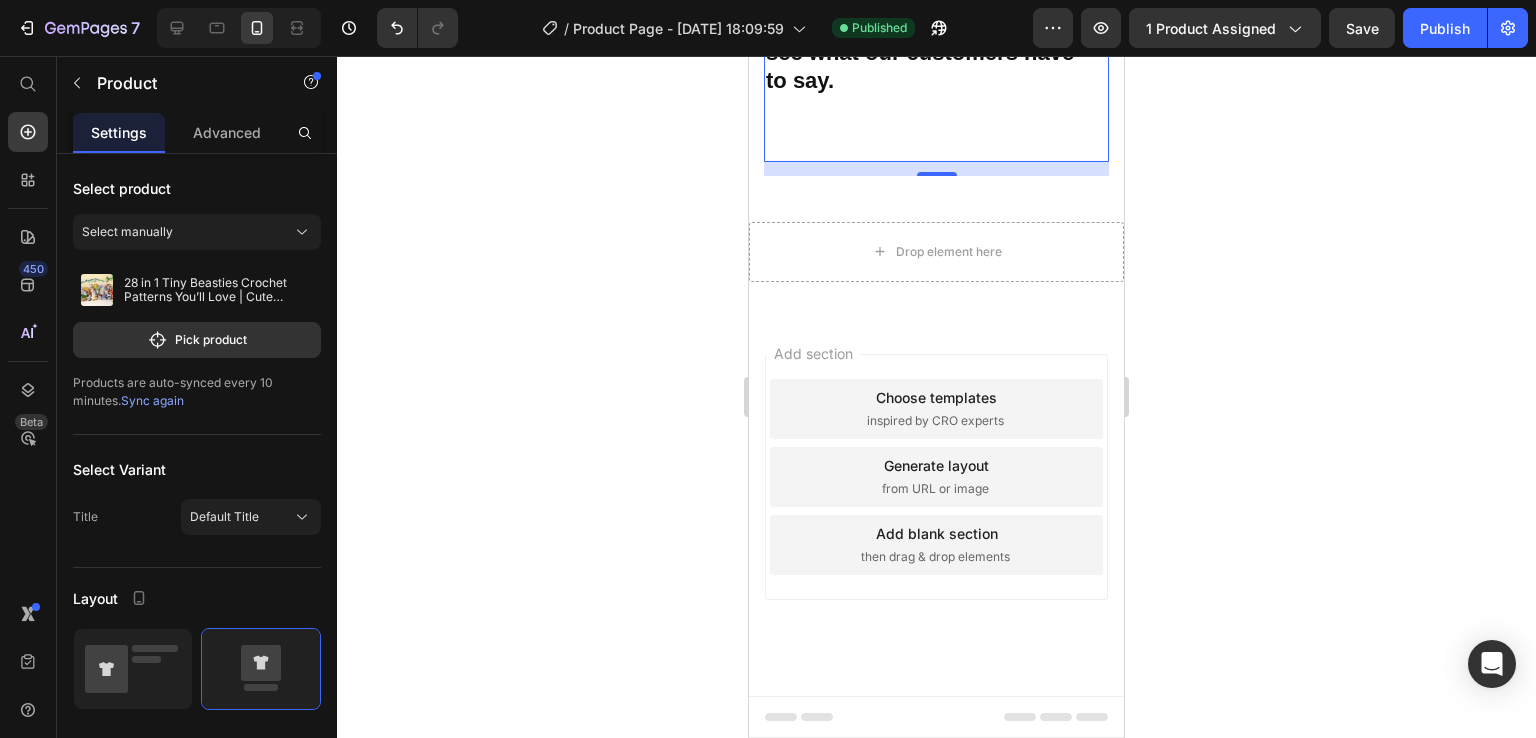 scroll, scrollTop: 2911, scrollLeft: 0, axis: vertical 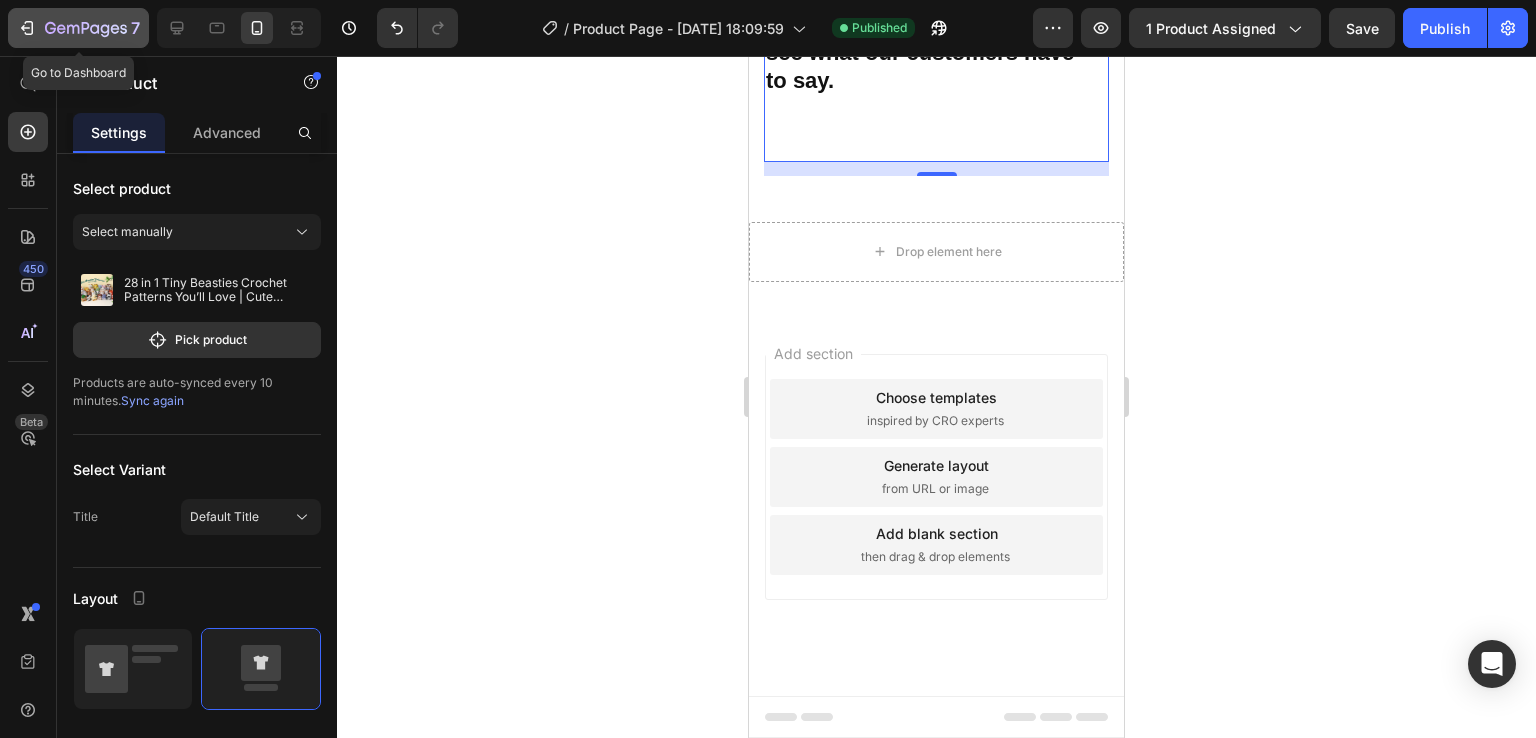 click 